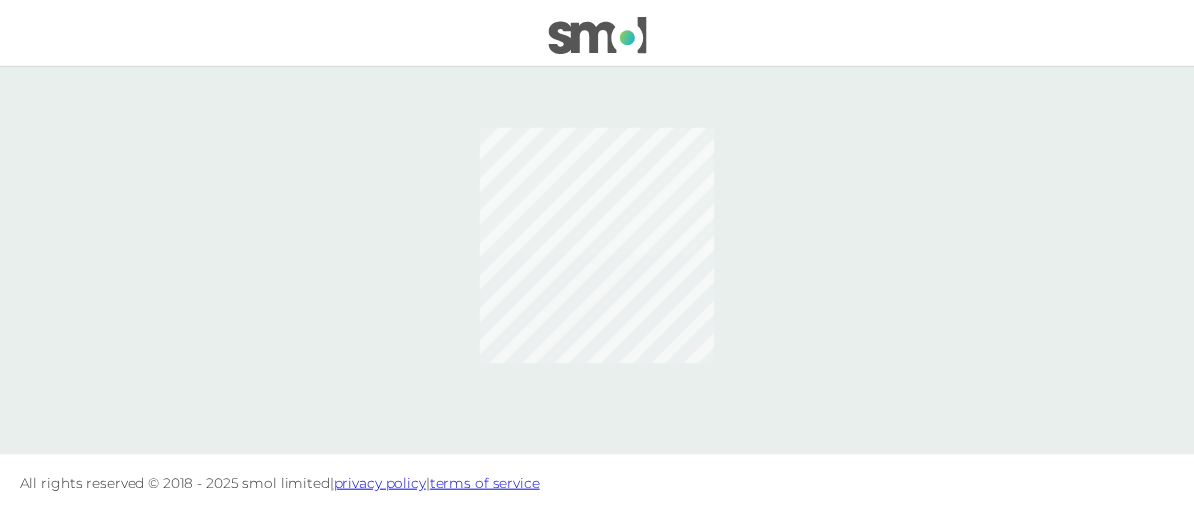 scroll, scrollTop: 0, scrollLeft: 0, axis: both 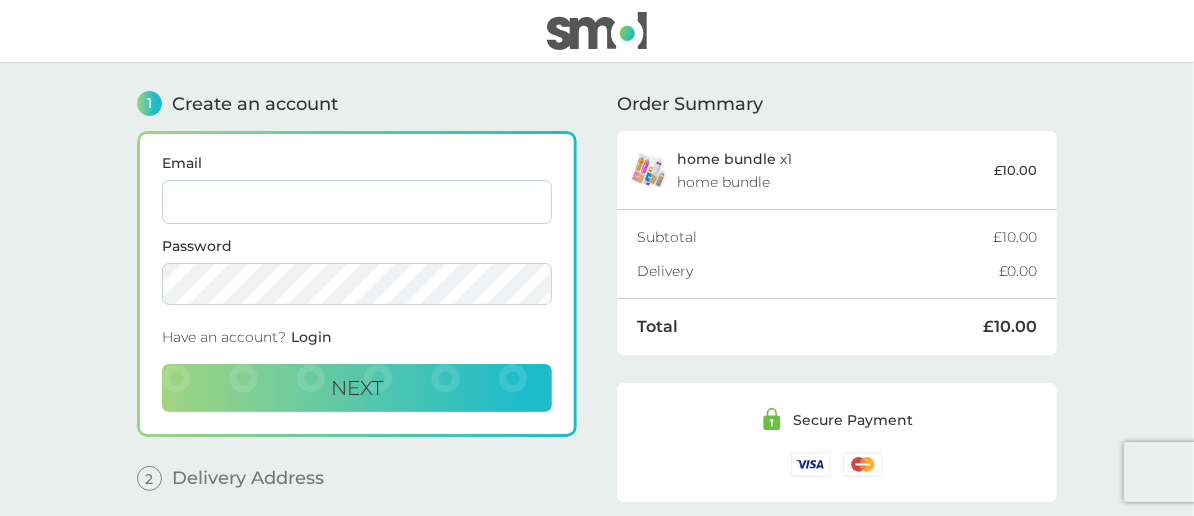 click on "Email" at bounding box center (357, 202) 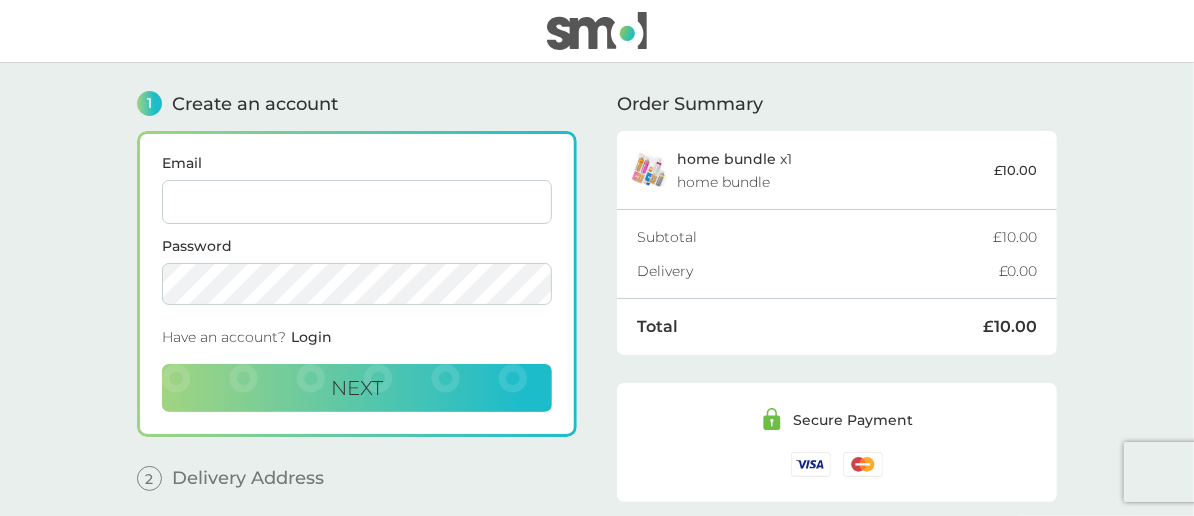type on "[EMAIL]" 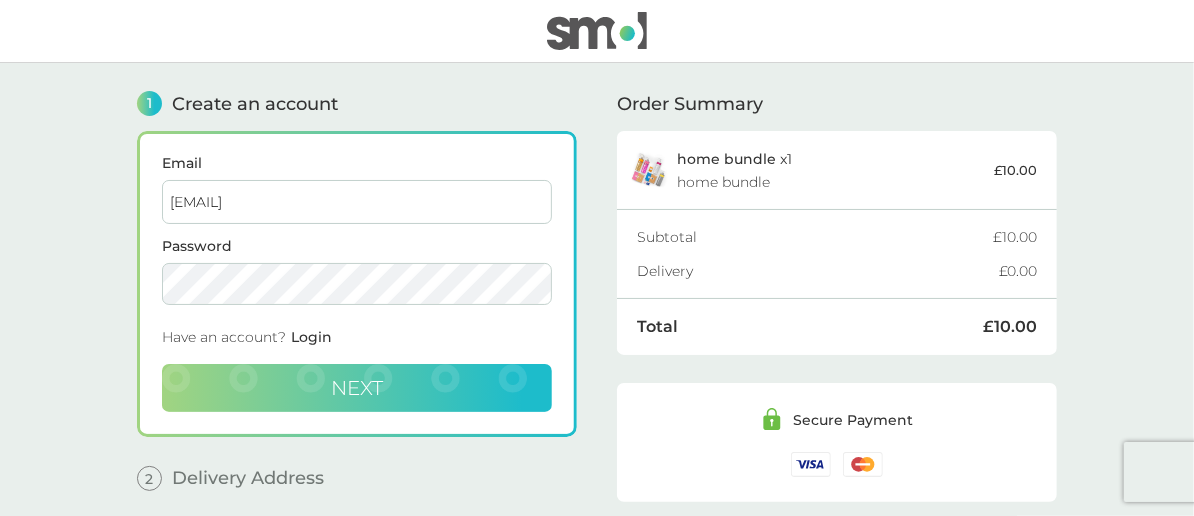 click on "Next" at bounding box center (357, 388) 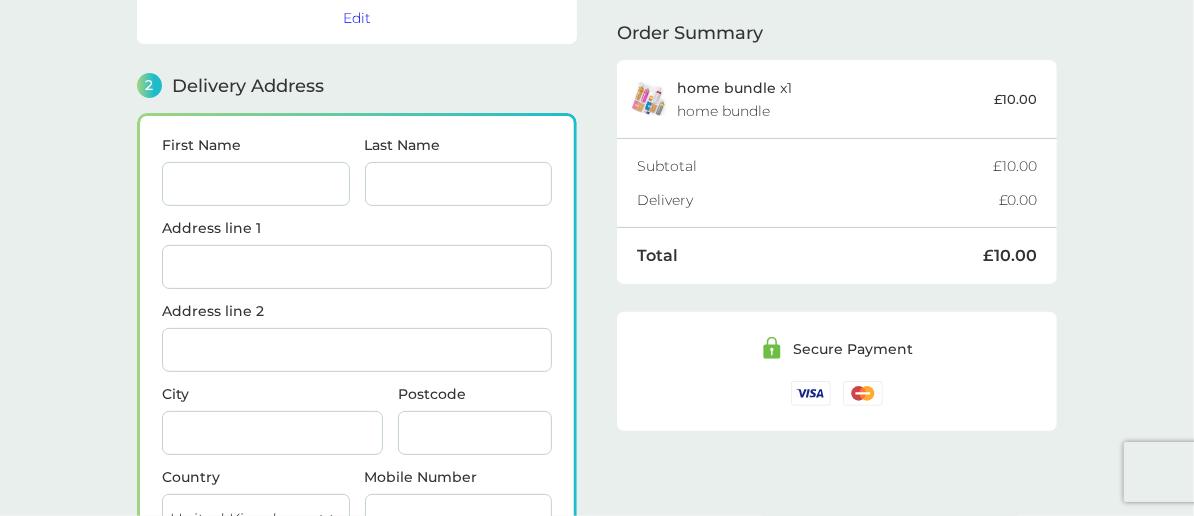 scroll, scrollTop: 244, scrollLeft: 0, axis: vertical 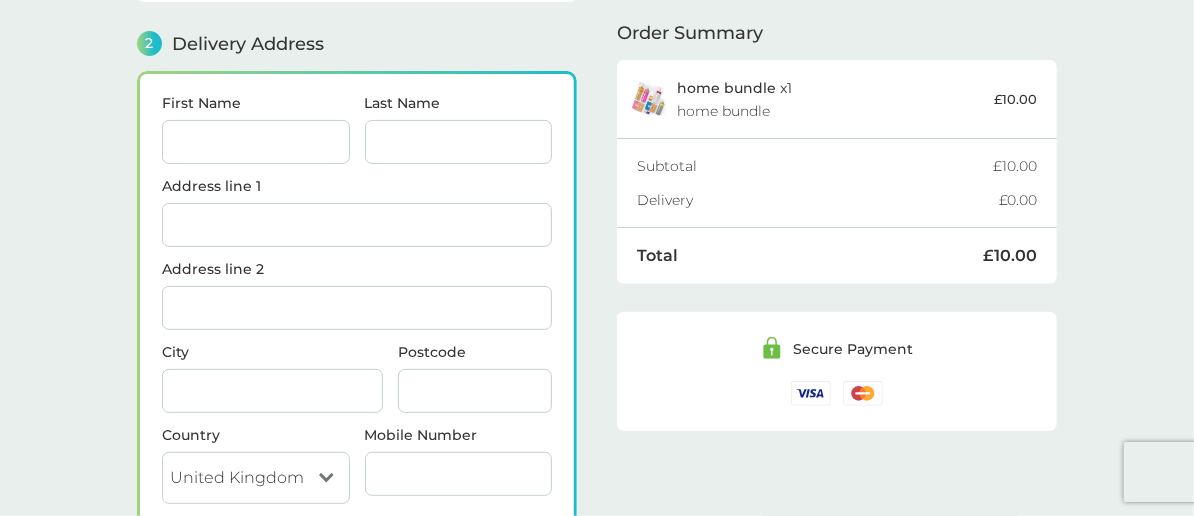 click on "First Name" at bounding box center [256, 142] 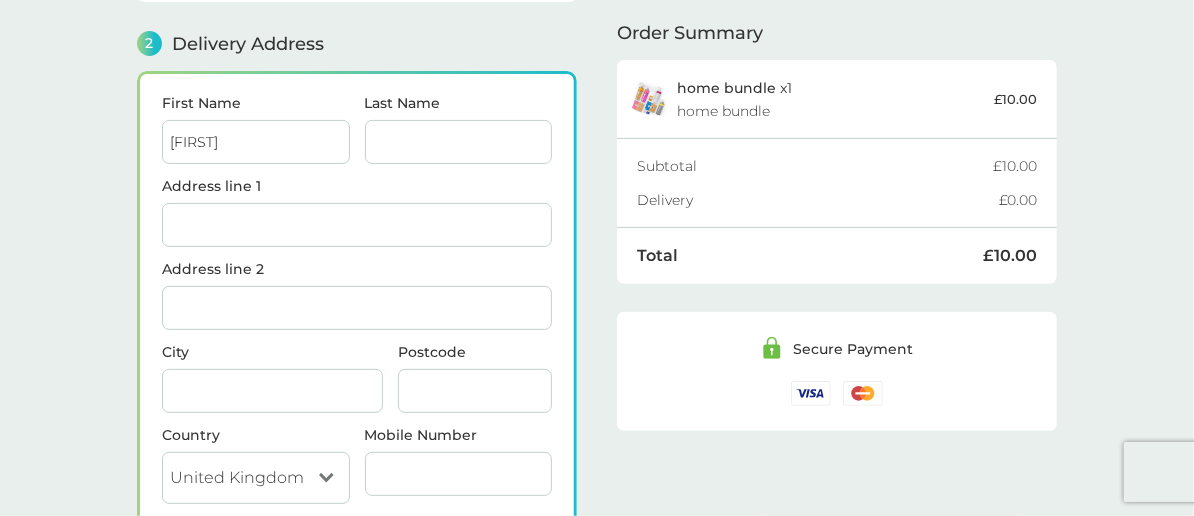 type on "[LAST]" 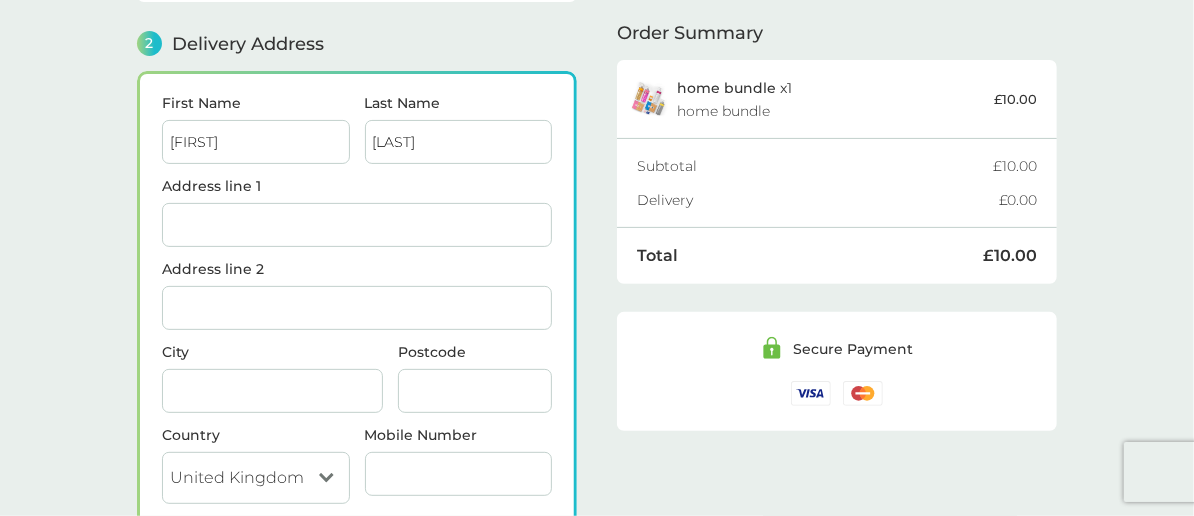 type on "[FIRST] [LAST]" 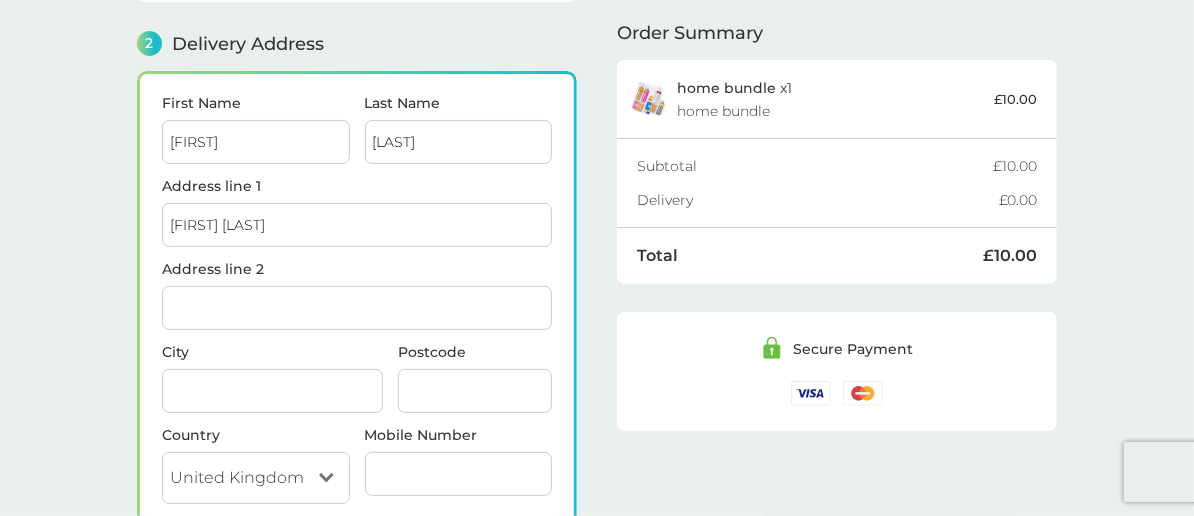 type on "[NUMBER] [STREET]" 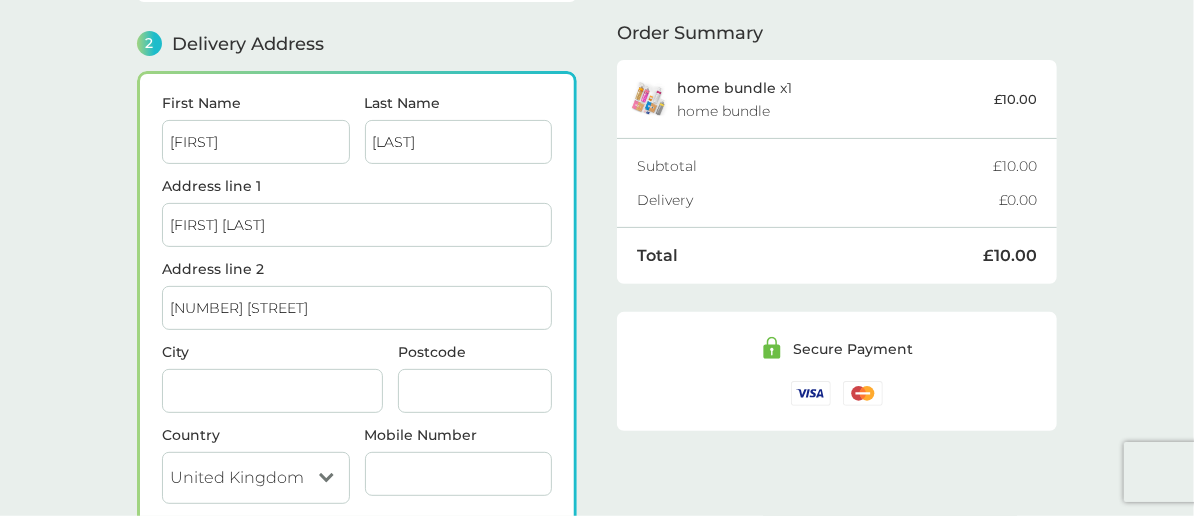 type on "[CITY]" 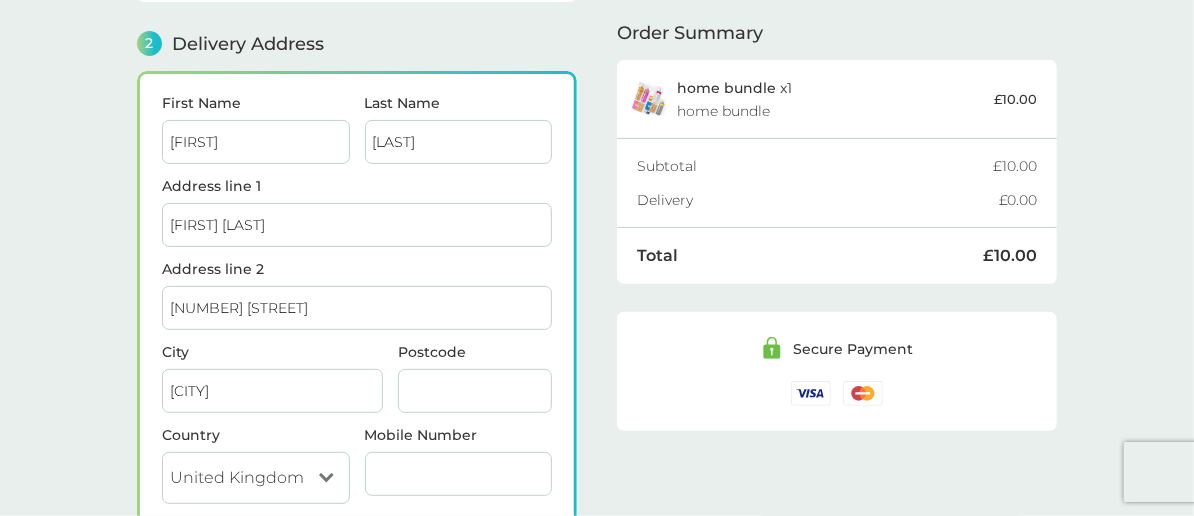 type on "[POSTCODE]" 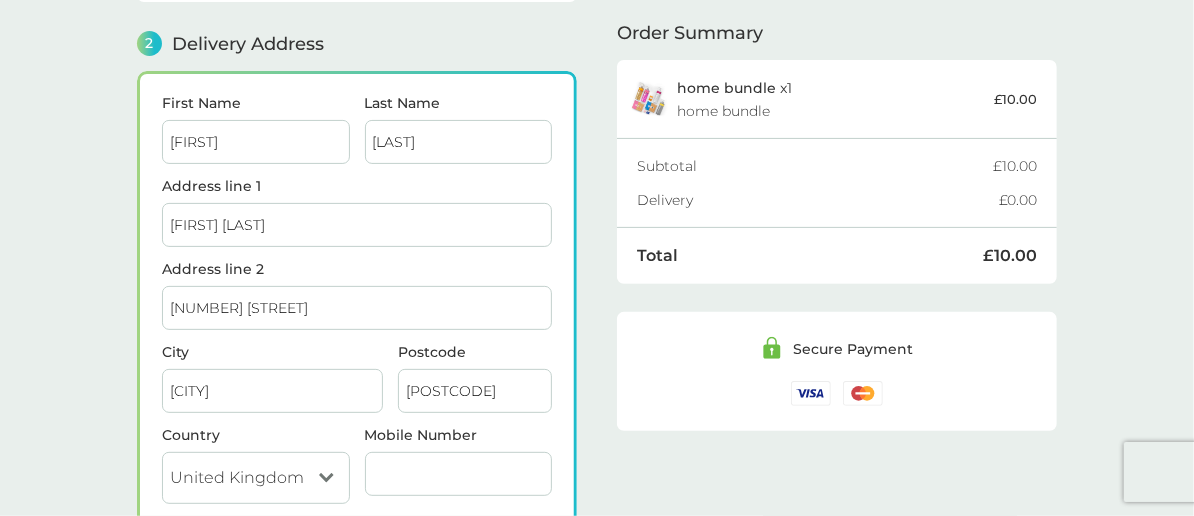 type on "[PHONE]" 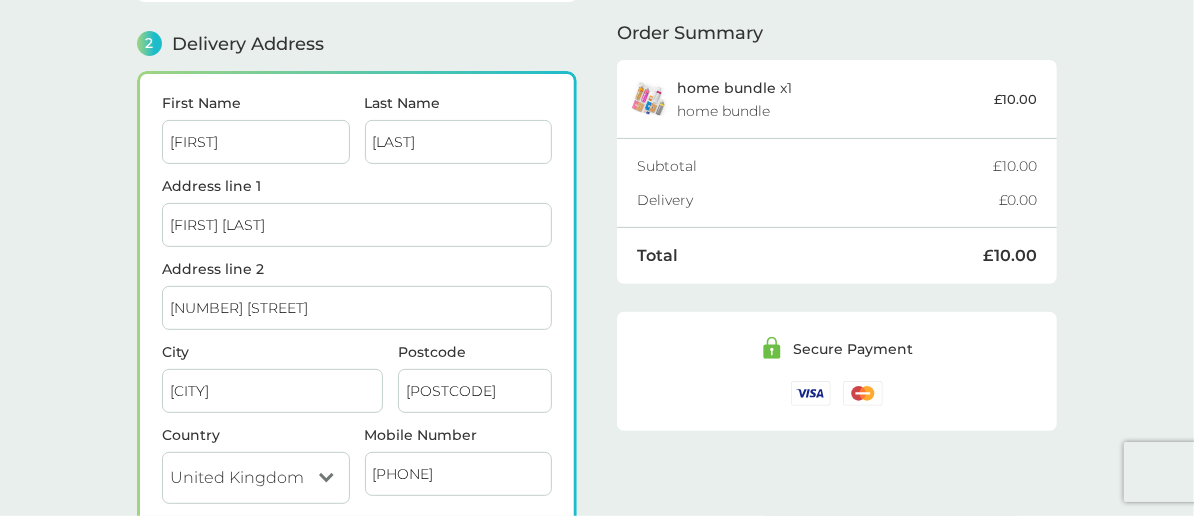 click on "1 Create an account [EMAIL] Edit 2 Delivery Address First Name [FIRST] Last Name [LAST] Address line 1 [FIRST] [LAST] Address line 2 [NUMBER] [STREET] City [CITY] Postcode [POSTCODE] Country United Kingdom Jersey Guernsey Isle of Man Mobile Number [PHONE] Next 3 Payment Details Billing Address Same as delivery address - Discount Code click here to enter I accept the Terms of Service and Privacy Policy. By making a purchase your smol plan will automatically renew and your payment card will be charged the smol plan price. You can cancel or modify at any time using your customer login.
PLACE ORDER  -   £10.00 Order Summary home bundle   x 1 home bundle £10.00 Subtotal £10.00 Delivery £0.00 Total £10.00
Secure Payment" at bounding box center (597, 239) 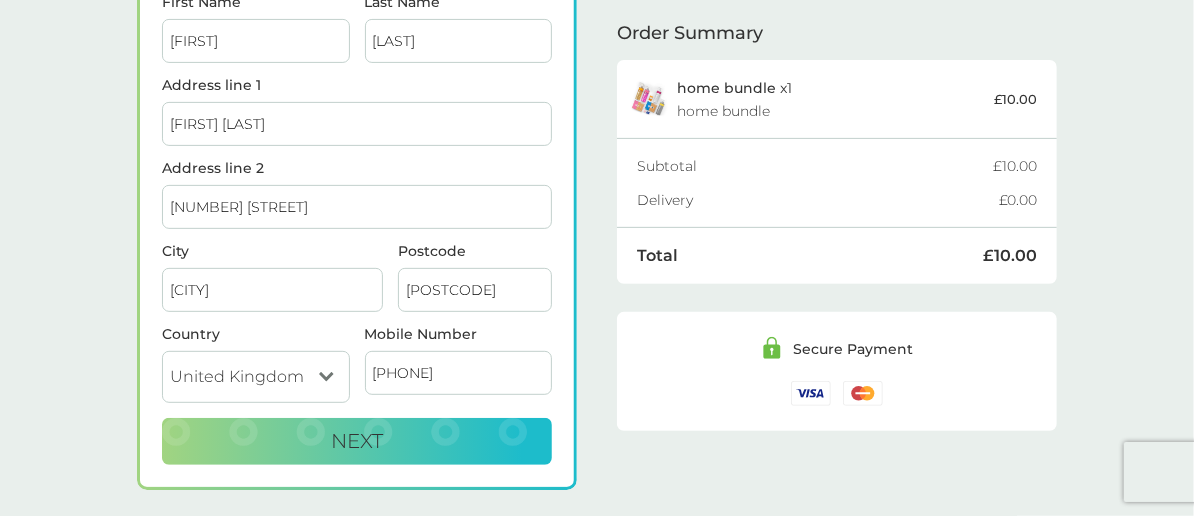 scroll, scrollTop: 364, scrollLeft: 0, axis: vertical 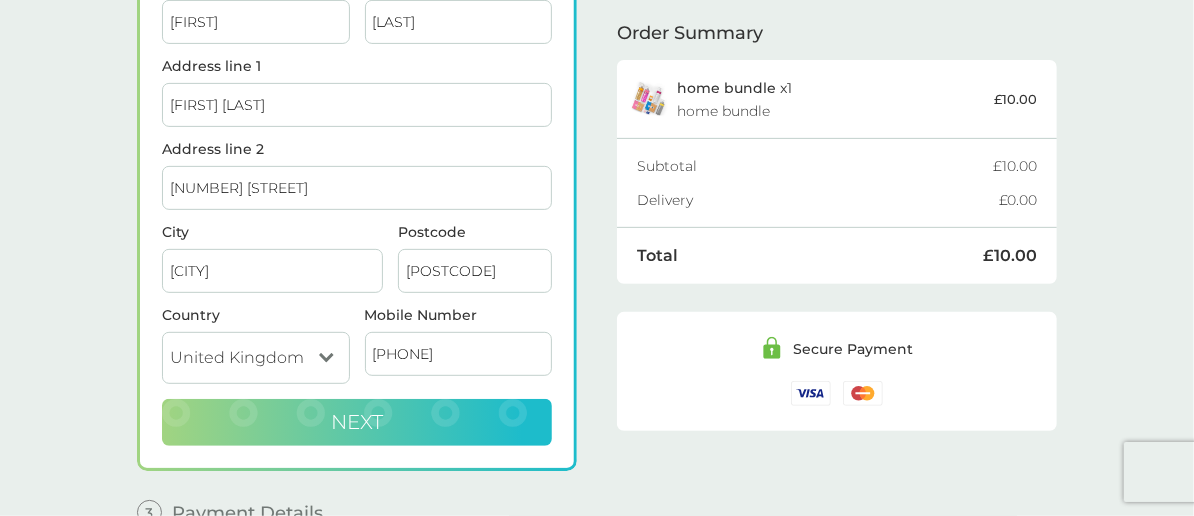 click on "Next" at bounding box center (357, 423) 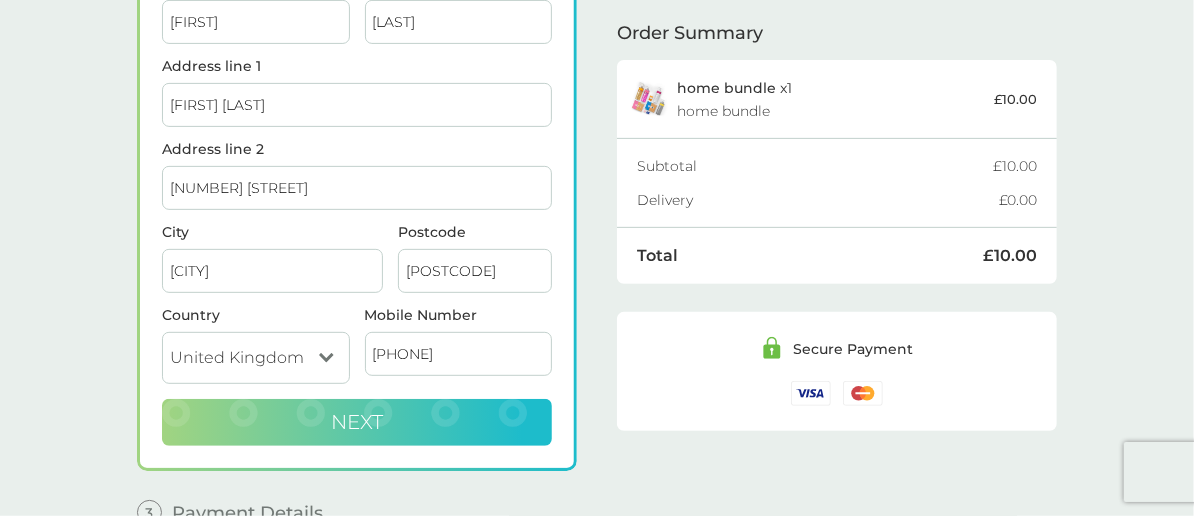 checkbox on "true" 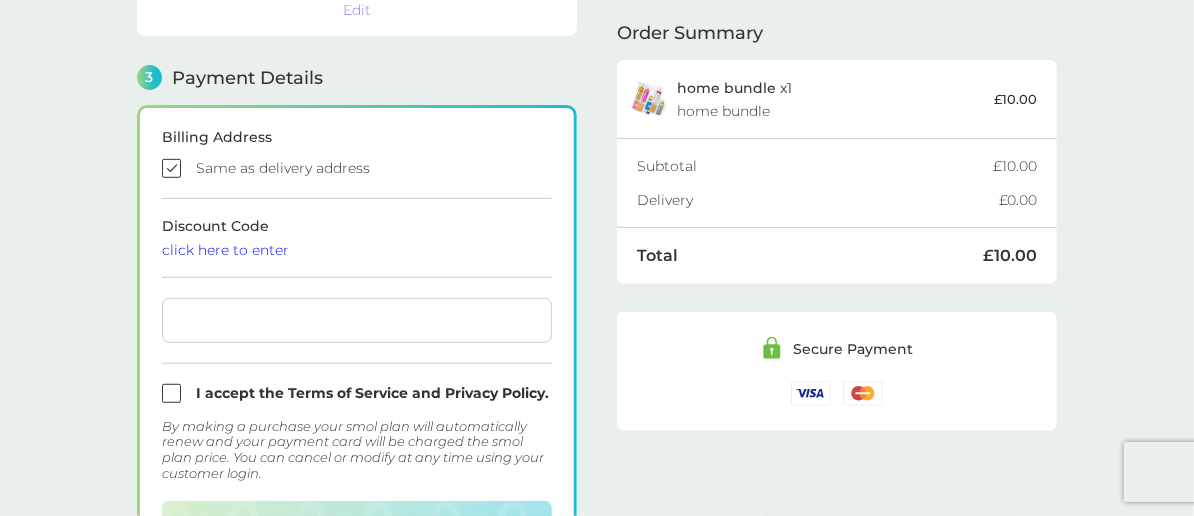 scroll, scrollTop: 569, scrollLeft: 0, axis: vertical 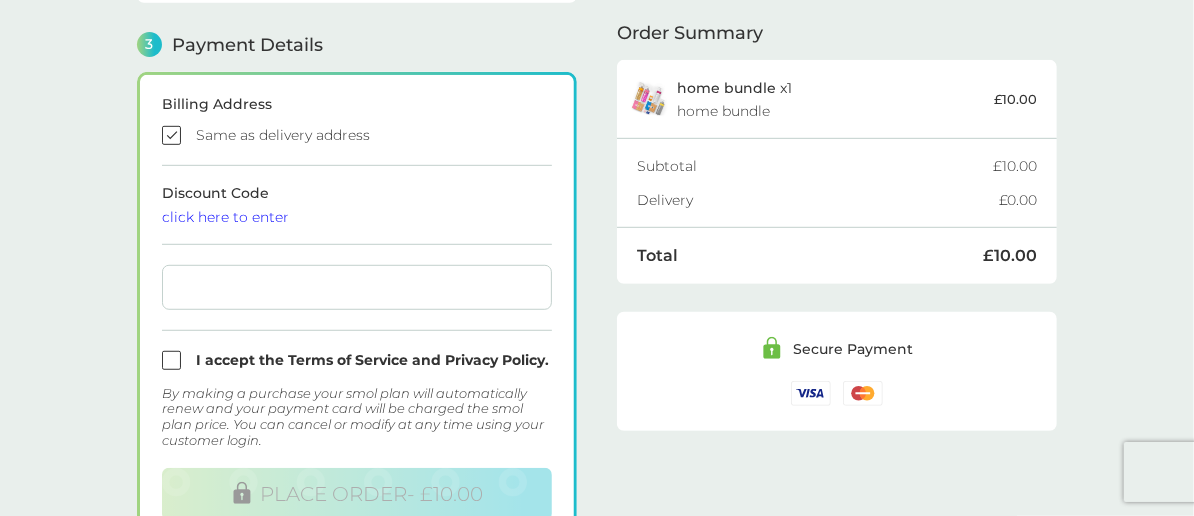 click at bounding box center (357, 360) 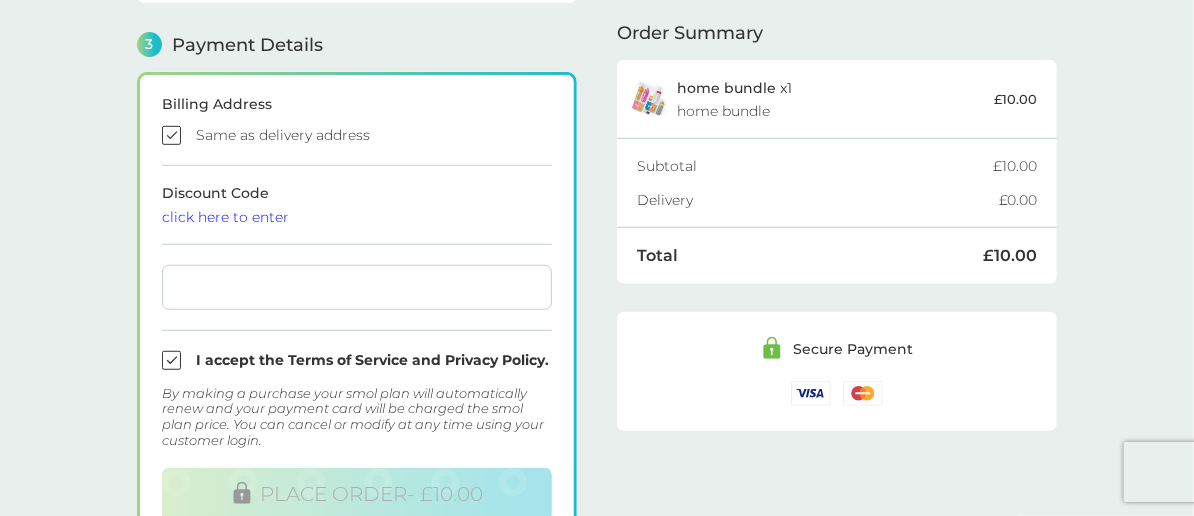click at bounding box center (357, 287) 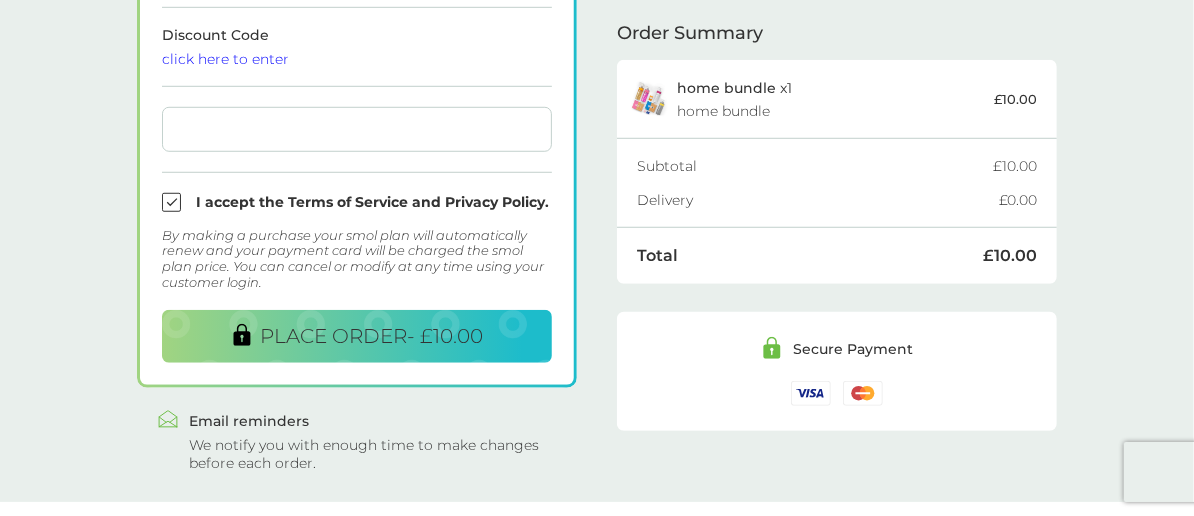 scroll, scrollTop: 749, scrollLeft: 0, axis: vertical 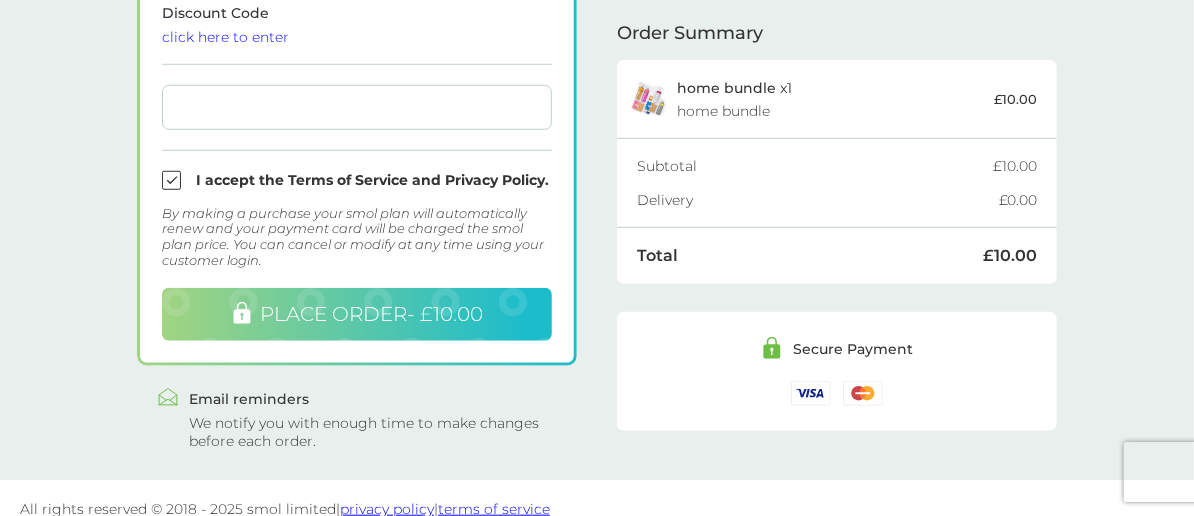 click on "PLACE ORDER  -   £10.00" at bounding box center [357, 314] 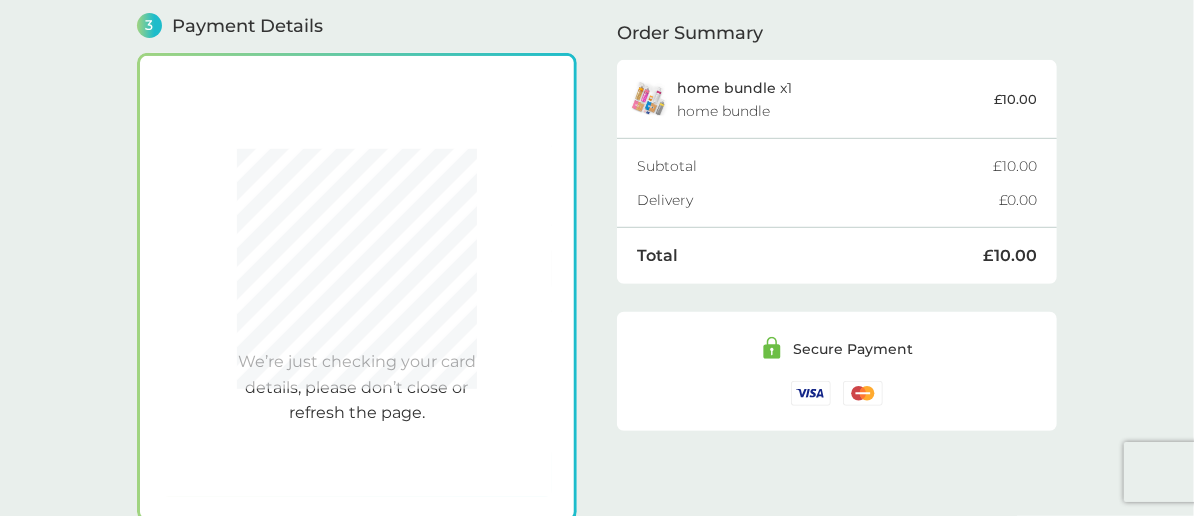 scroll, scrollTop: 569, scrollLeft: 0, axis: vertical 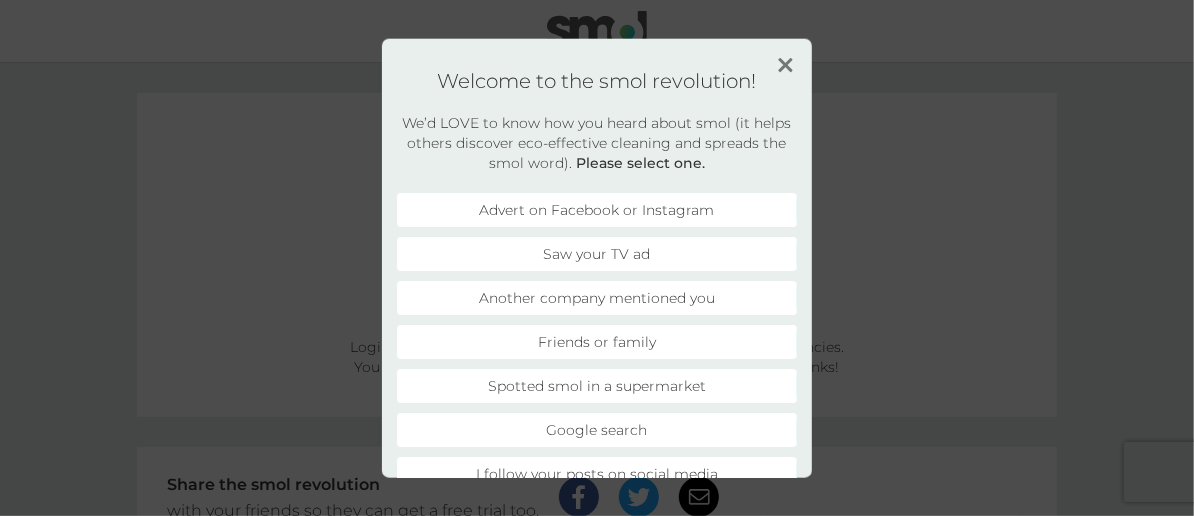 click on "Friends or family" at bounding box center [597, 342] 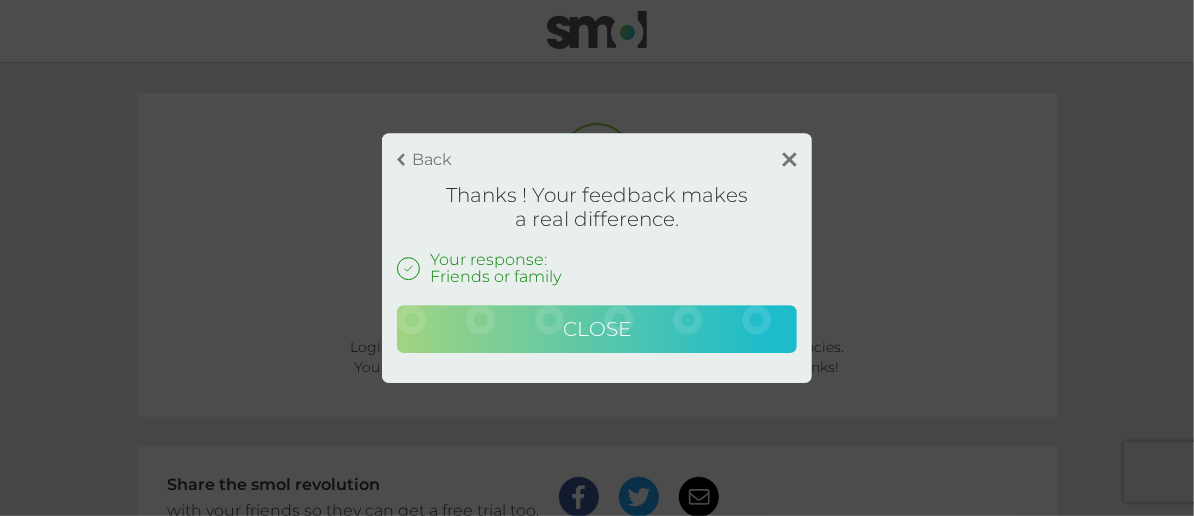 click on "Close" at bounding box center [597, 329] 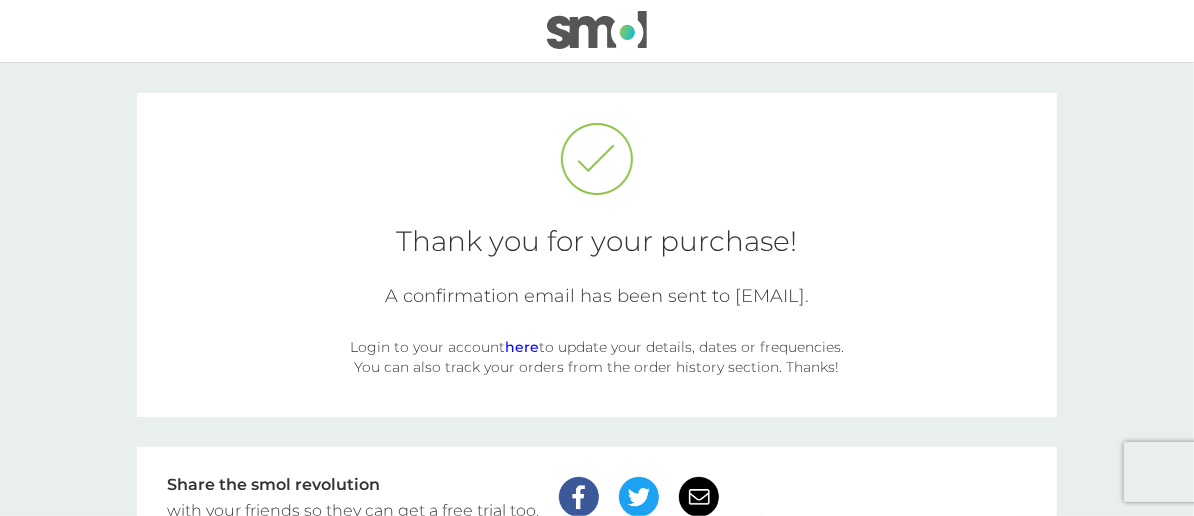 scroll, scrollTop: 60, scrollLeft: 0, axis: vertical 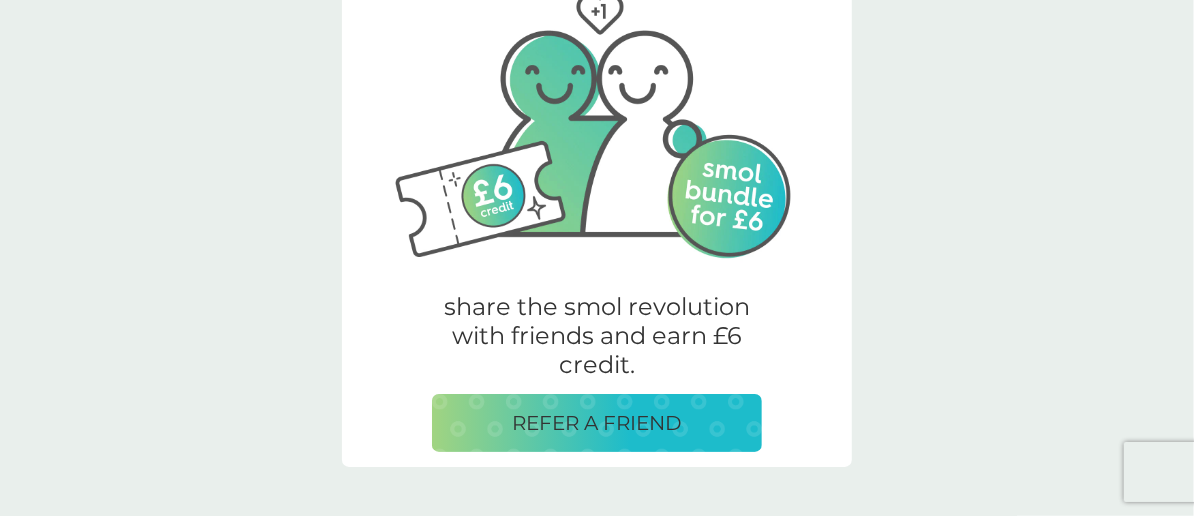 click on "REFER A FRIEND" at bounding box center [597, 423] 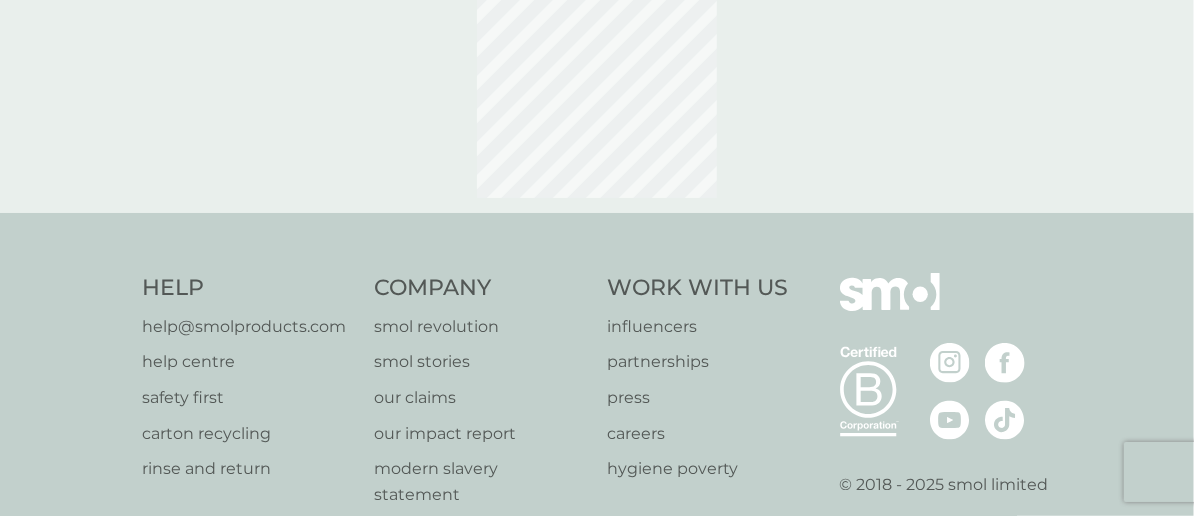 scroll, scrollTop: 0, scrollLeft: 0, axis: both 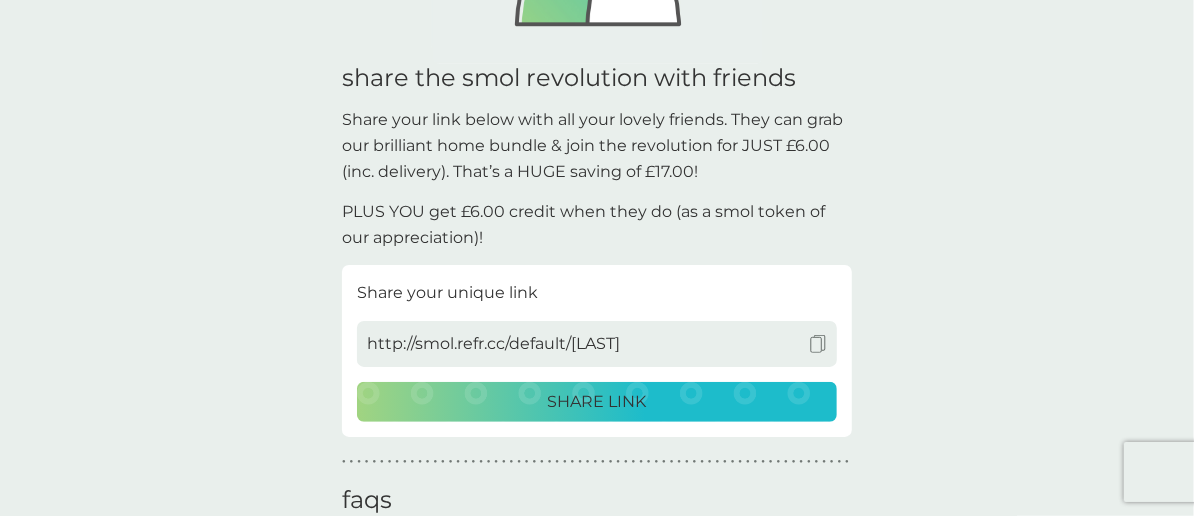 click on "SHARE LINK" at bounding box center (597, 402) 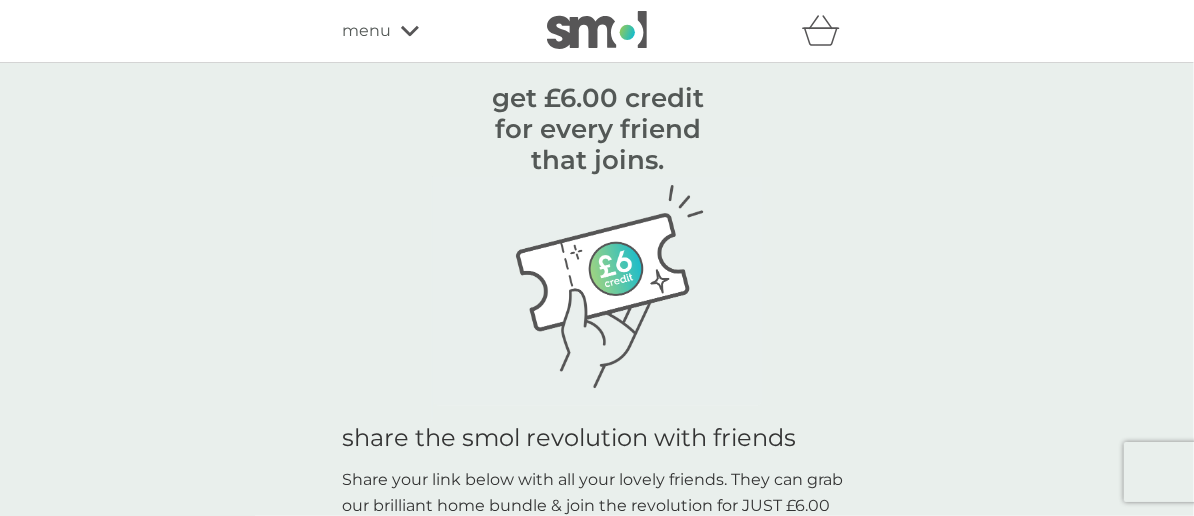click 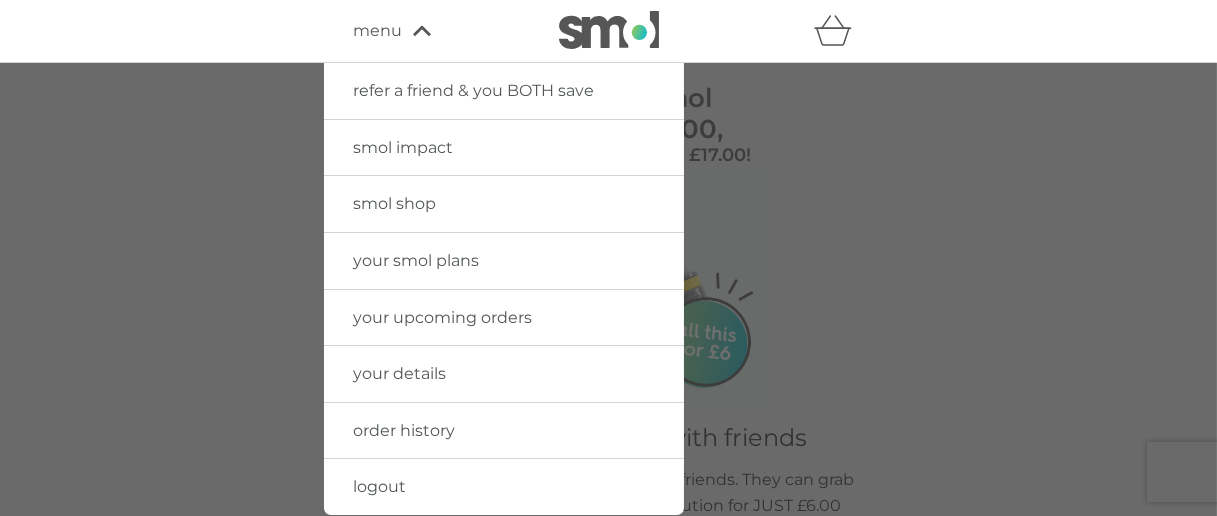 click on "smol shop" at bounding box center (395, 203) 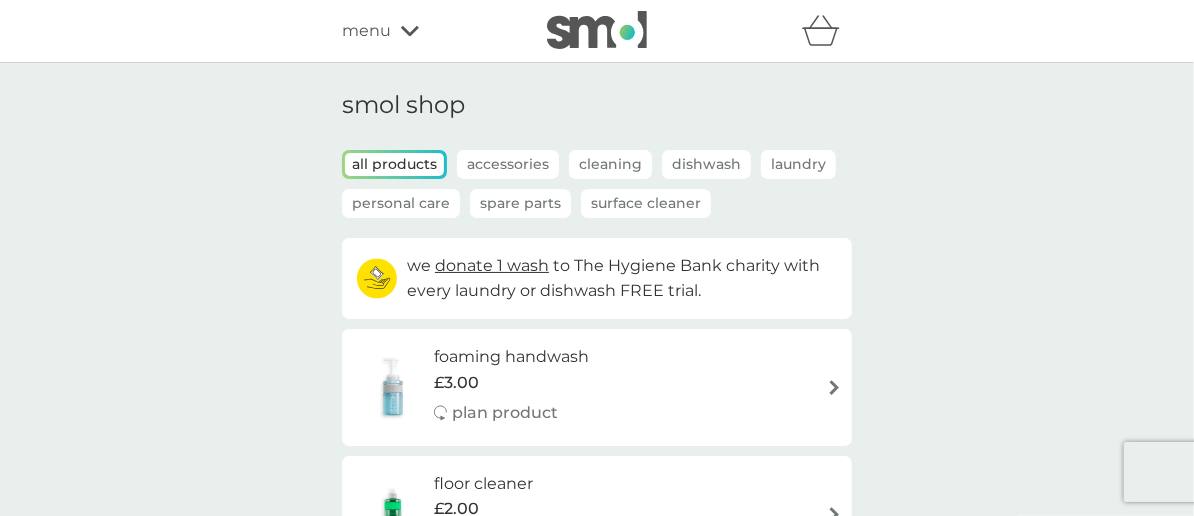 click on "£3.00" at bounding box center (511, 383) 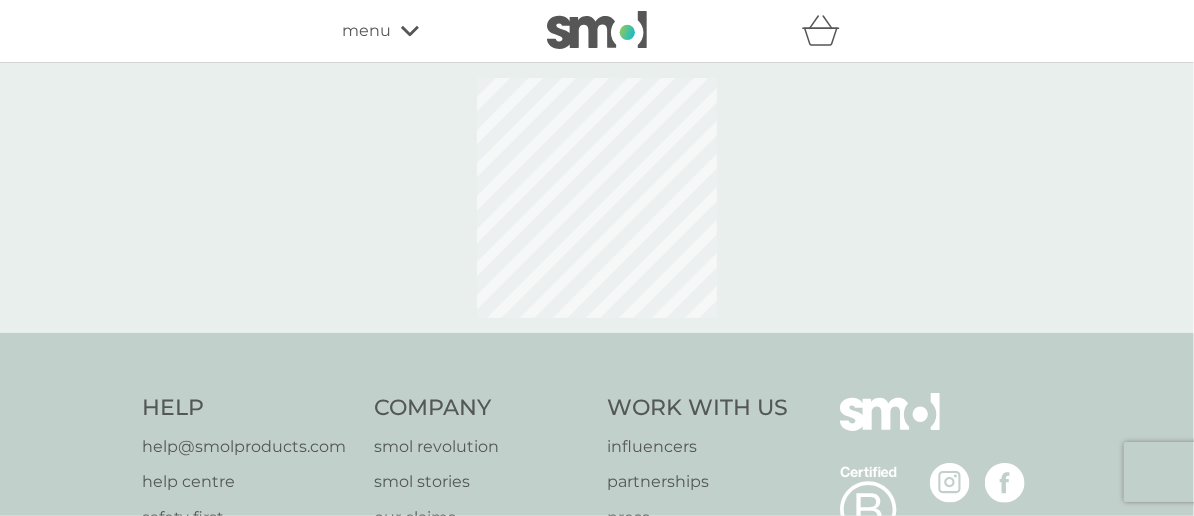 select on "119" 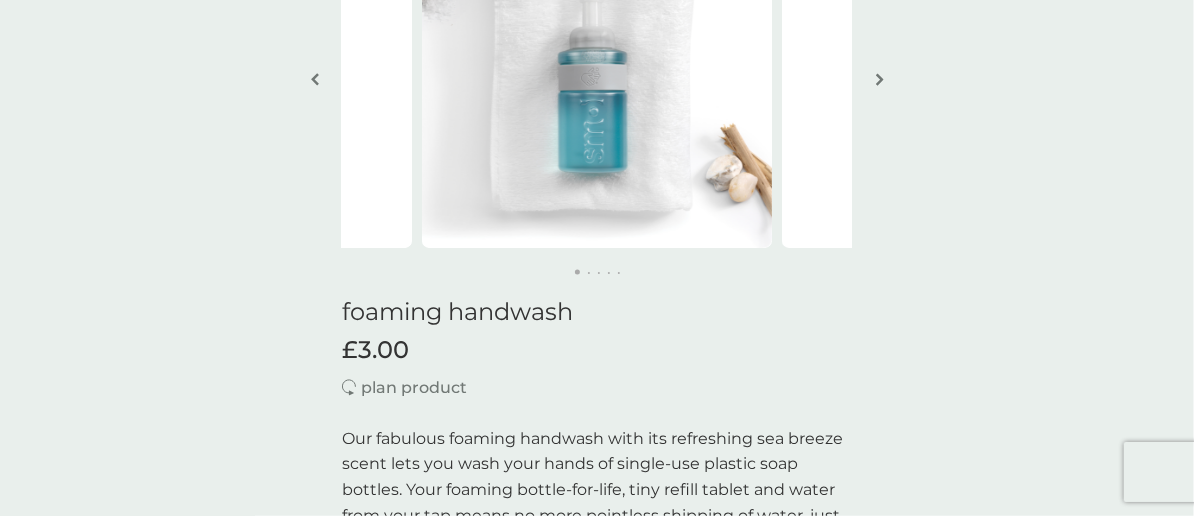 scroll, scrollTop: 299, scrollLeft: 0, axis: vertical 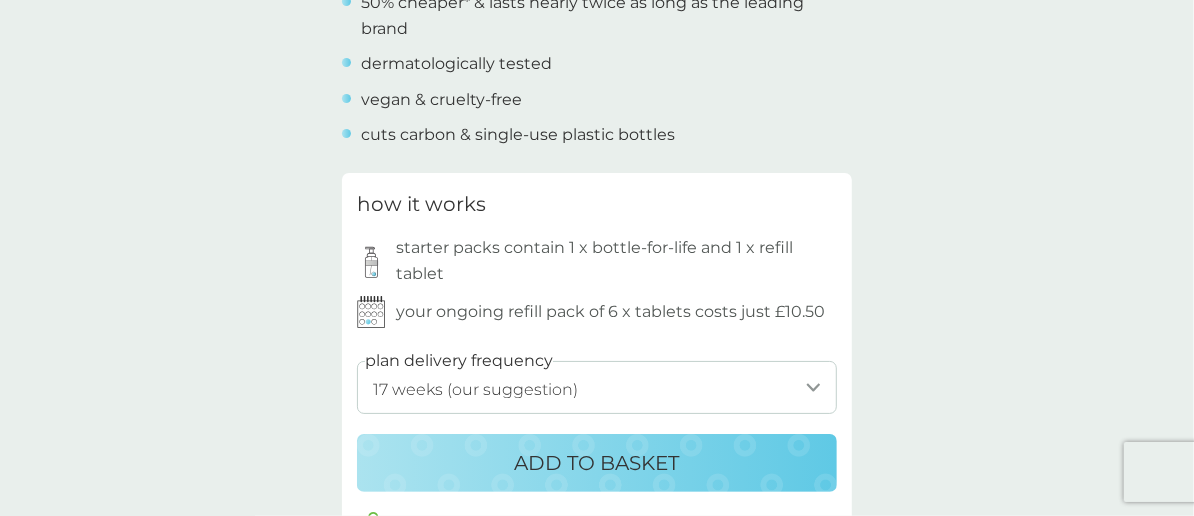 click on "1 week  2 weeks  3 weeks  4 weeks  5 weeks  6 weeks  7 weeks  8 weeks  9 weeks  10 weeks  11 weeks  12 weeks  13 weeks  14 weeks  15 weeks  16 weeks  17 weeks (our suggestion) 18 weeks  19 weeks  20 weeks  21 weeks  22 weeks  23 weeks  24 weeks  25 weeks  26 weeks" at bounding box center [597, 387] 